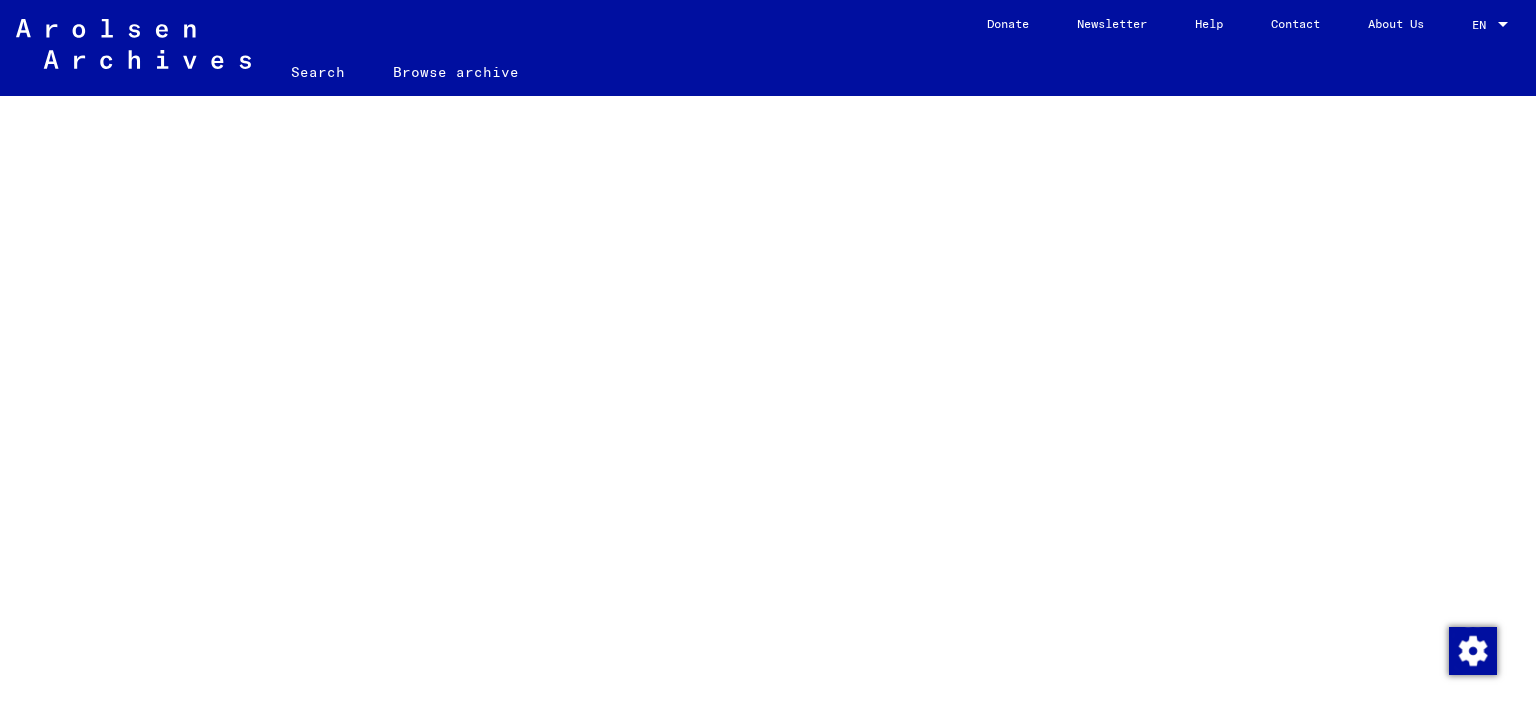 scroll, scrollTop: 0, scrollLeft: 0, axis: both 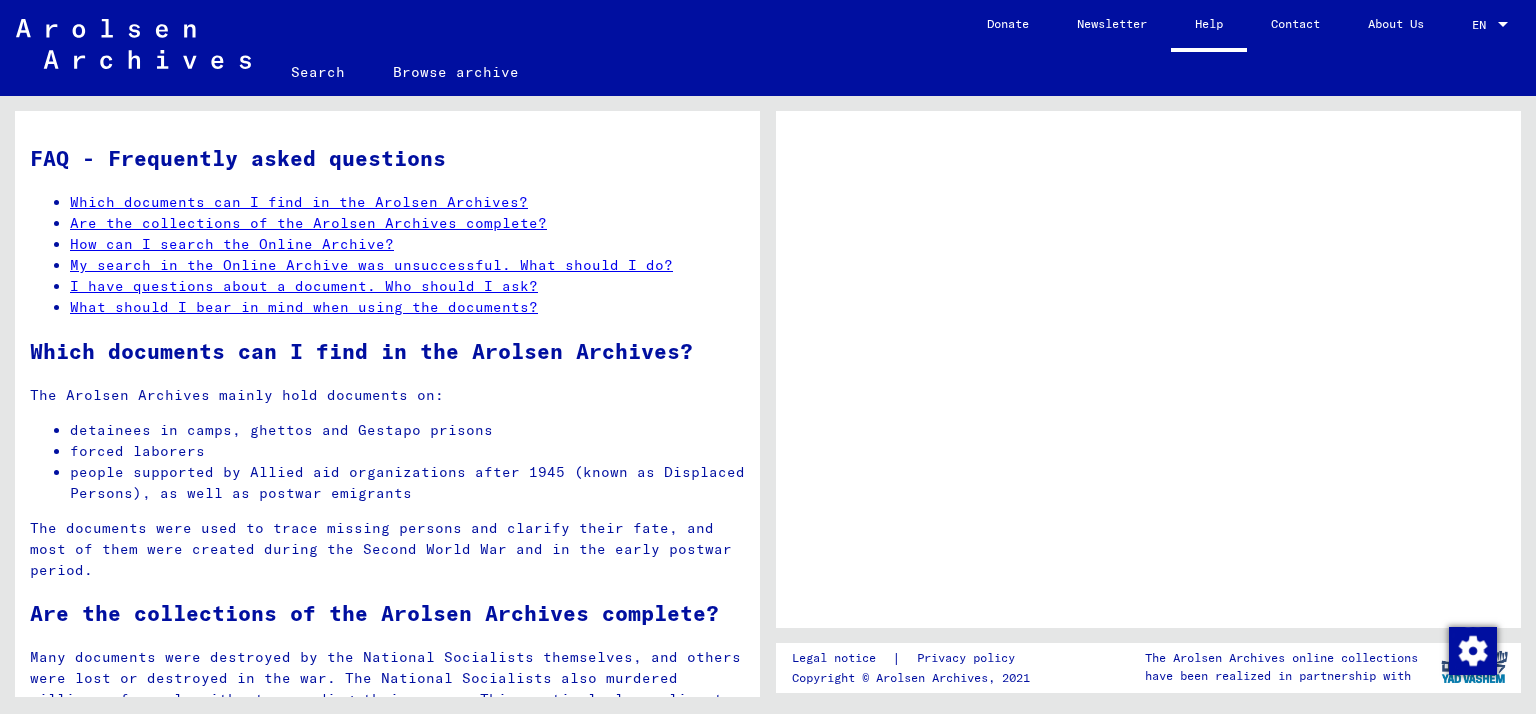 click on "Contact" 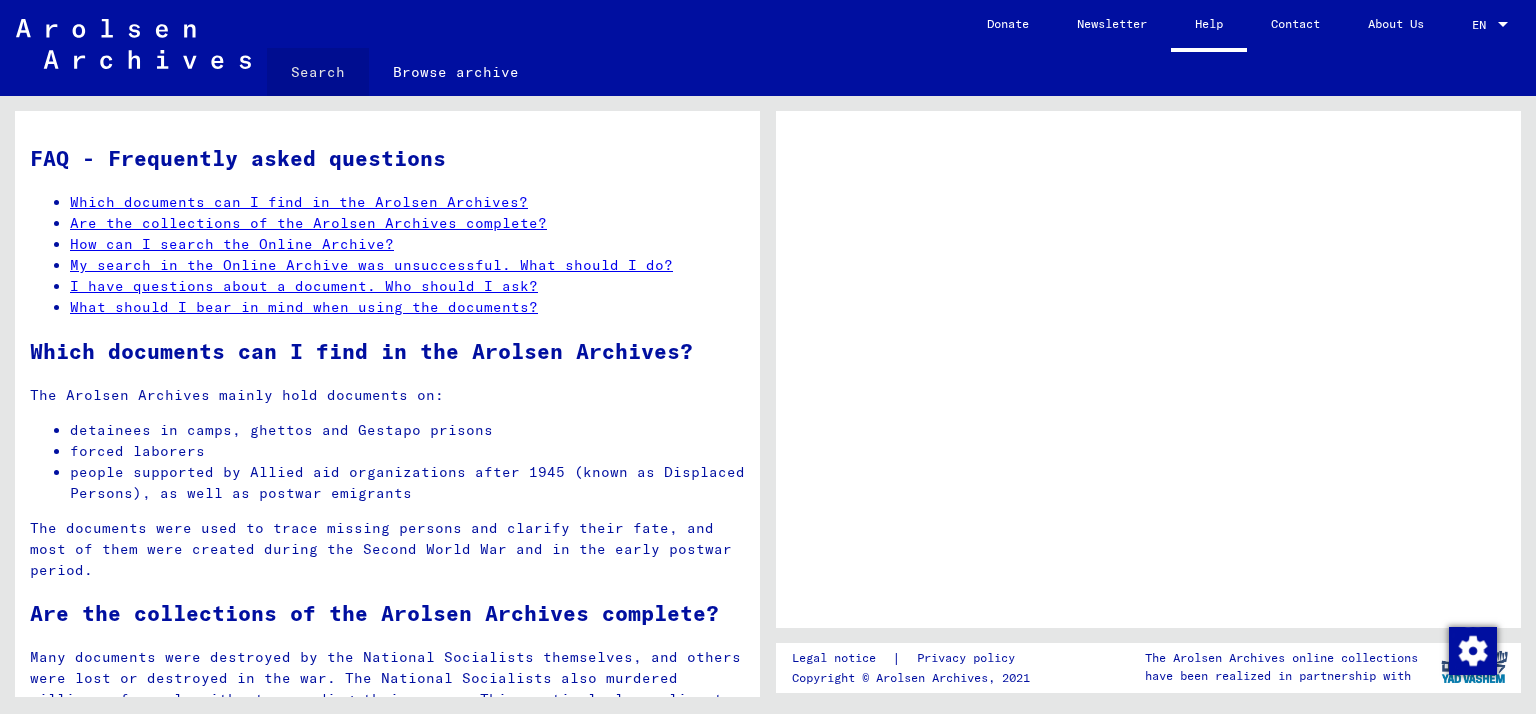 click on "Search" 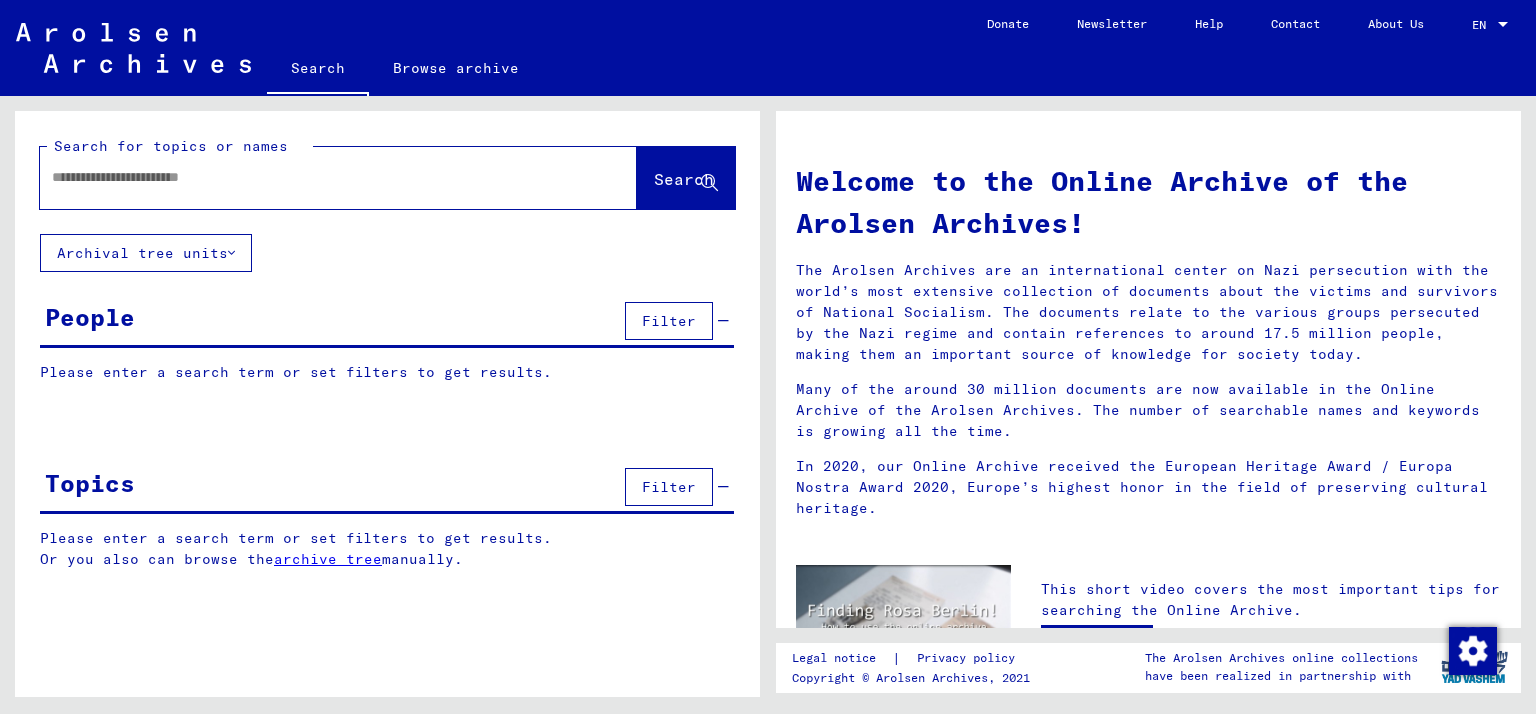 click 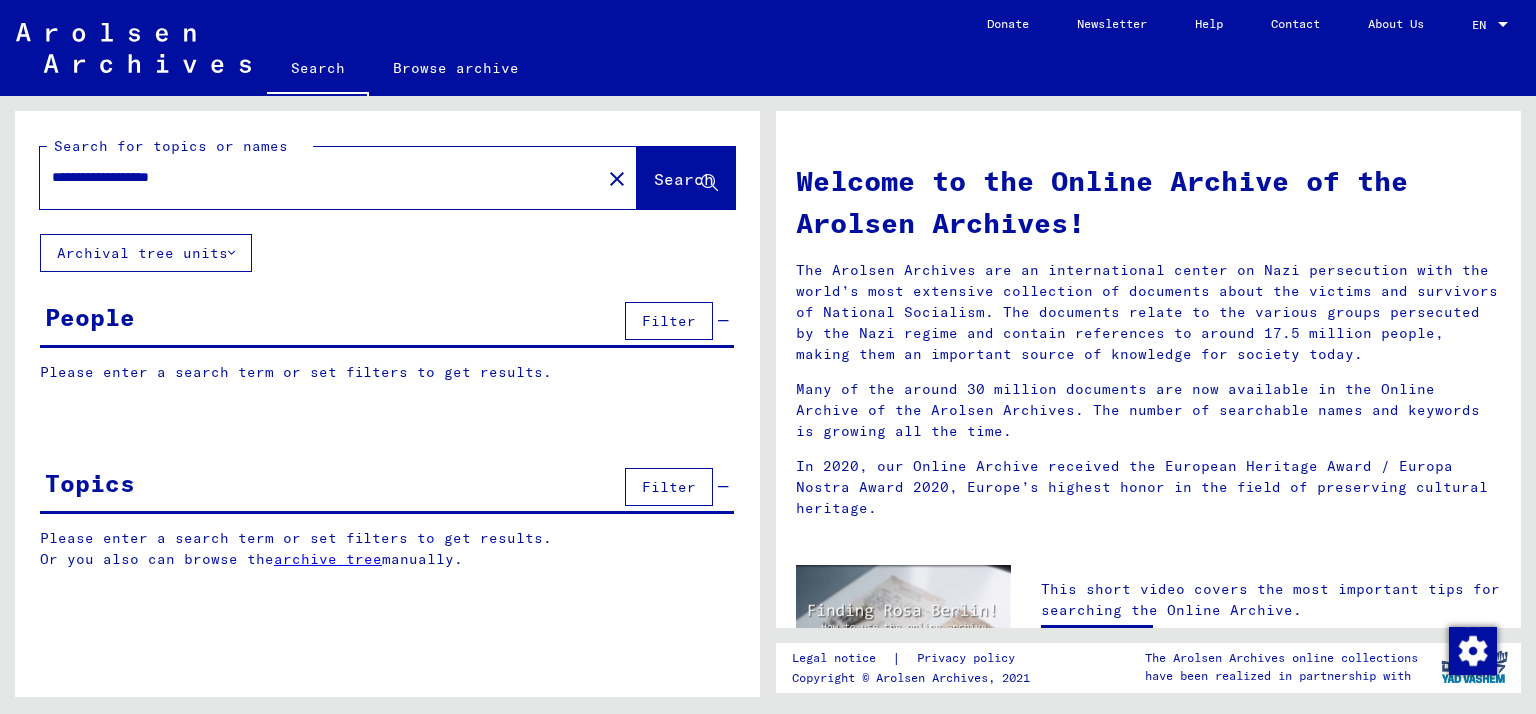 type on "**********" 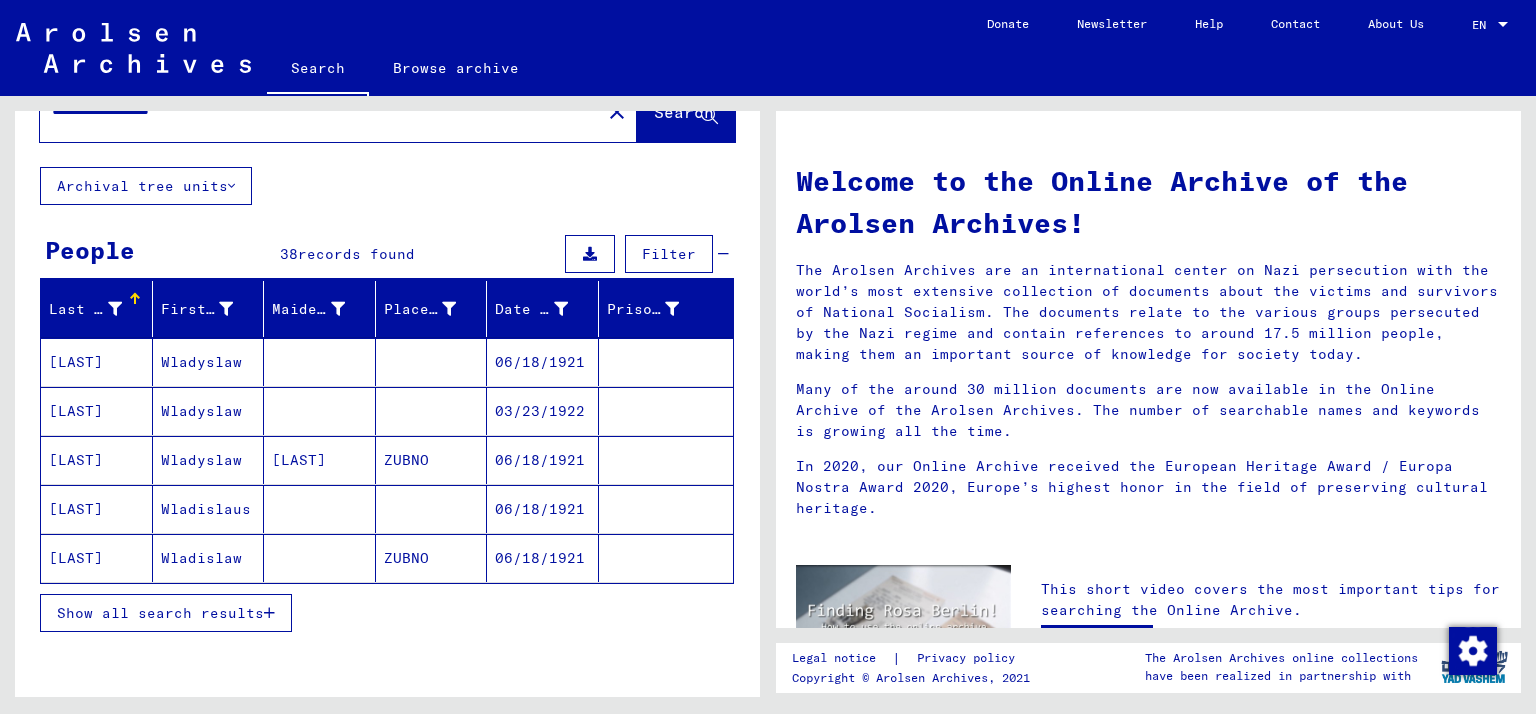 scroll, scrollTop: 105, scrollLeft: 0, axis: vertical 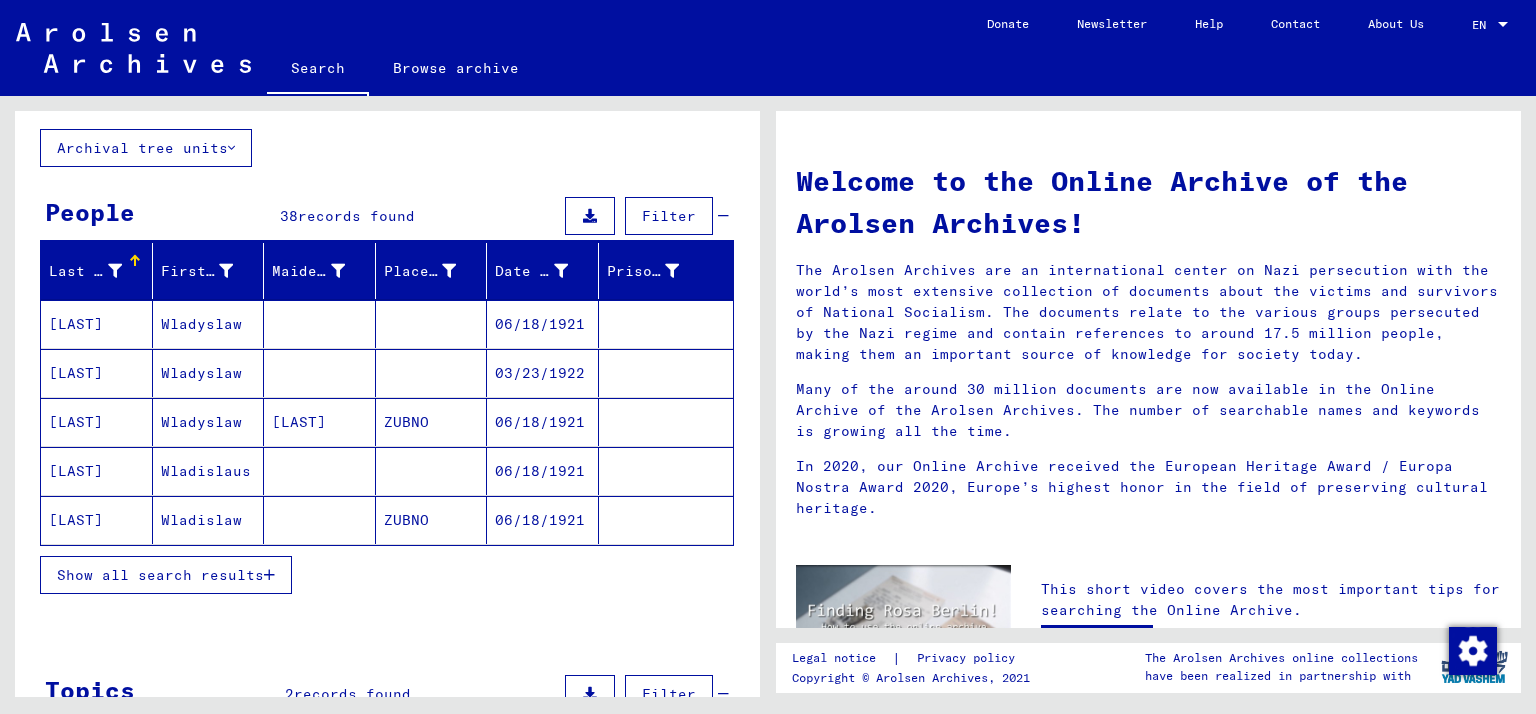 click on "Show all search results" at bounding box center (160, 575) 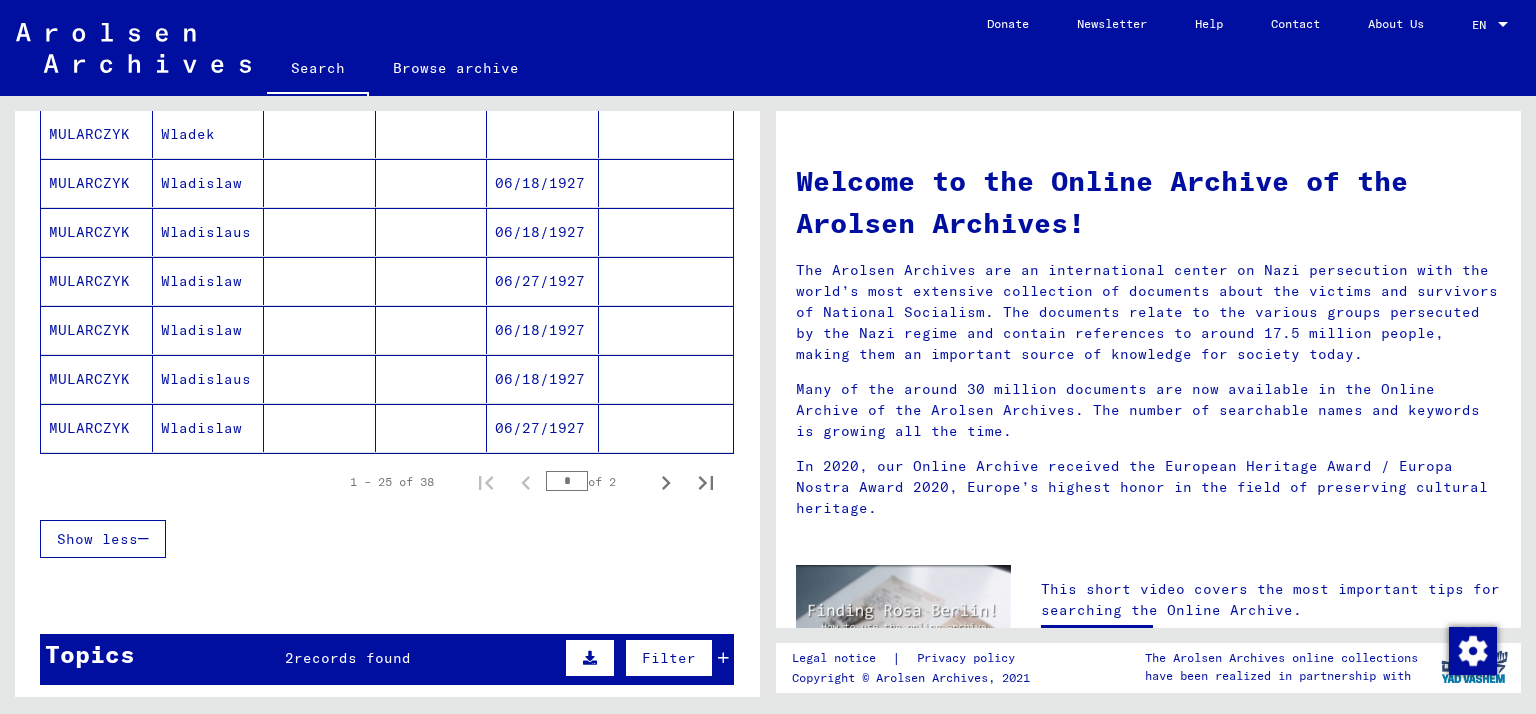 scroll, scrollTop: 1209, scrollLeft: 0, axis: vertical 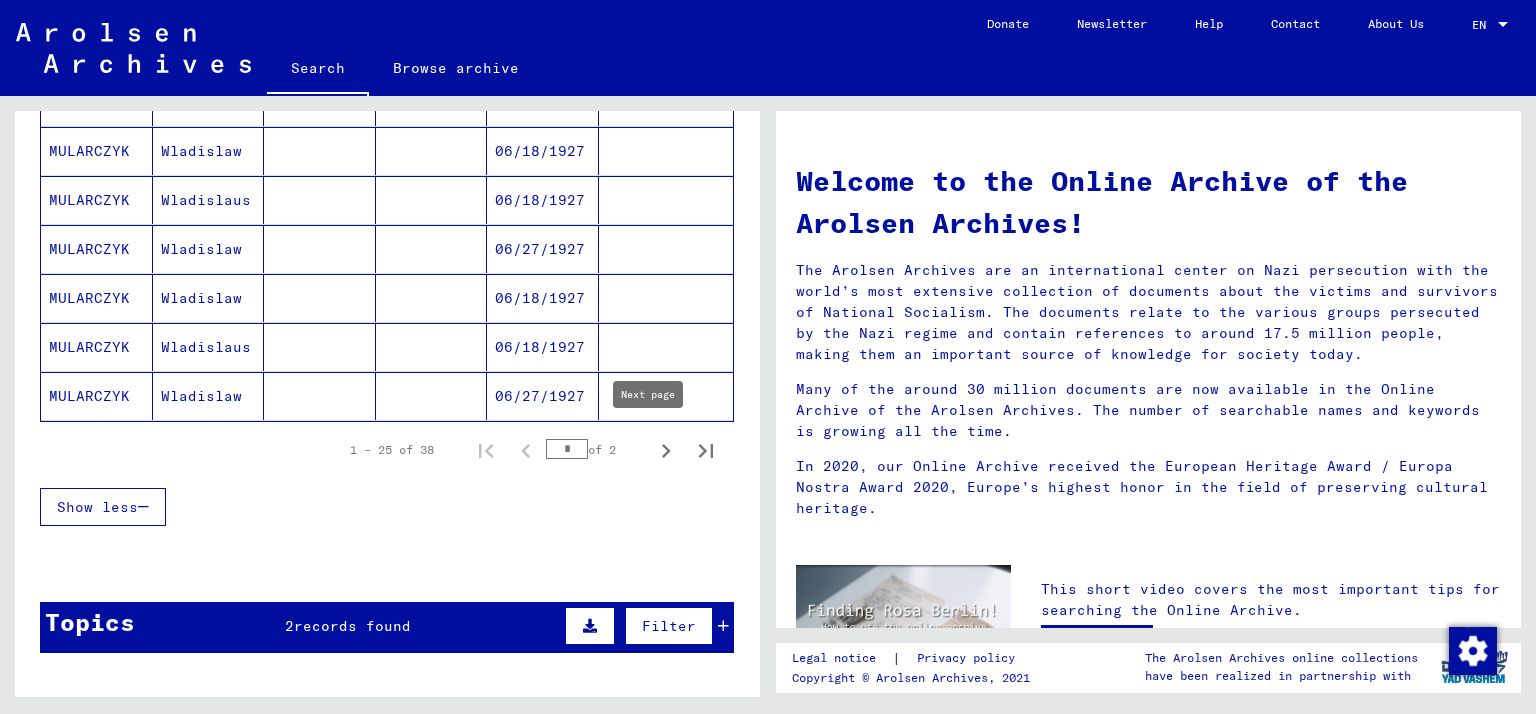click 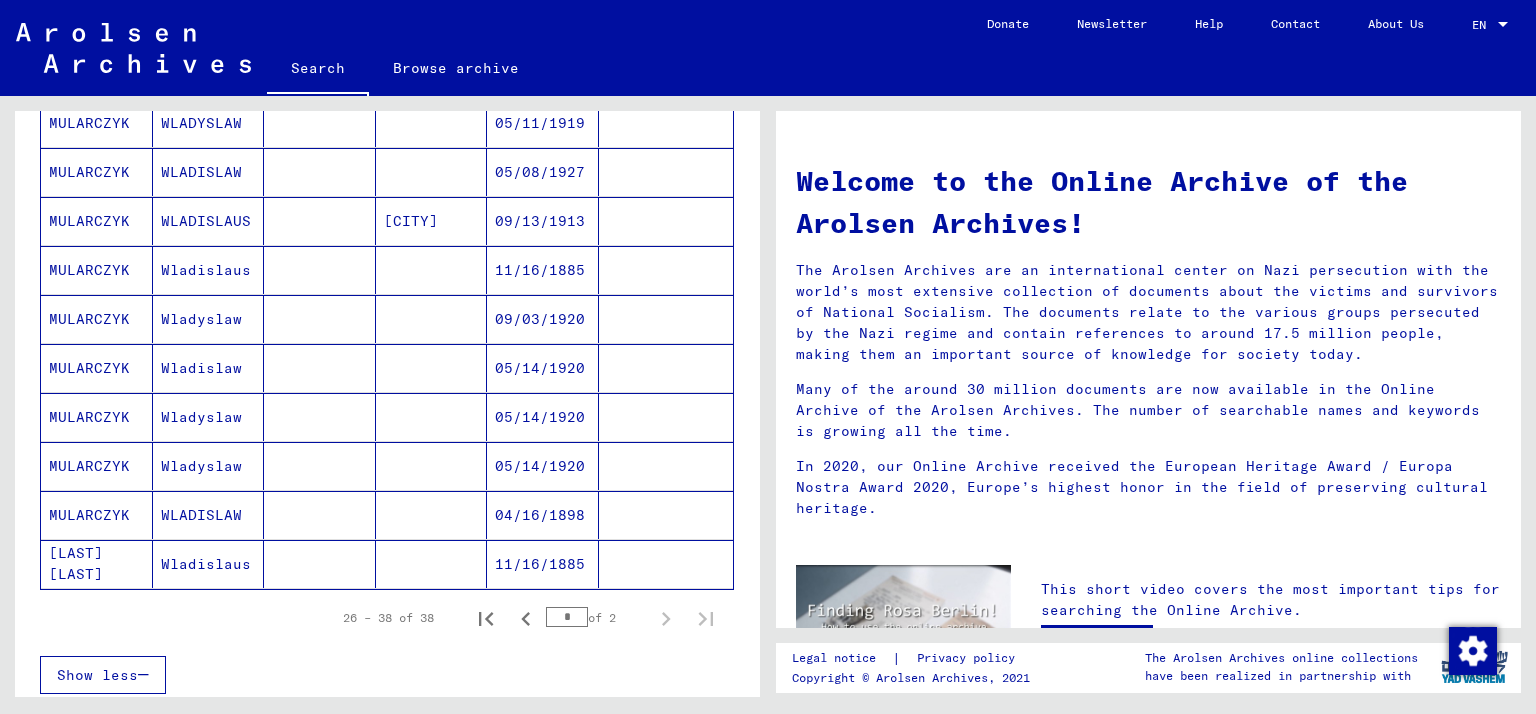 scroll, scrollTop: 502, scrollLeft: 0, axis: vertical 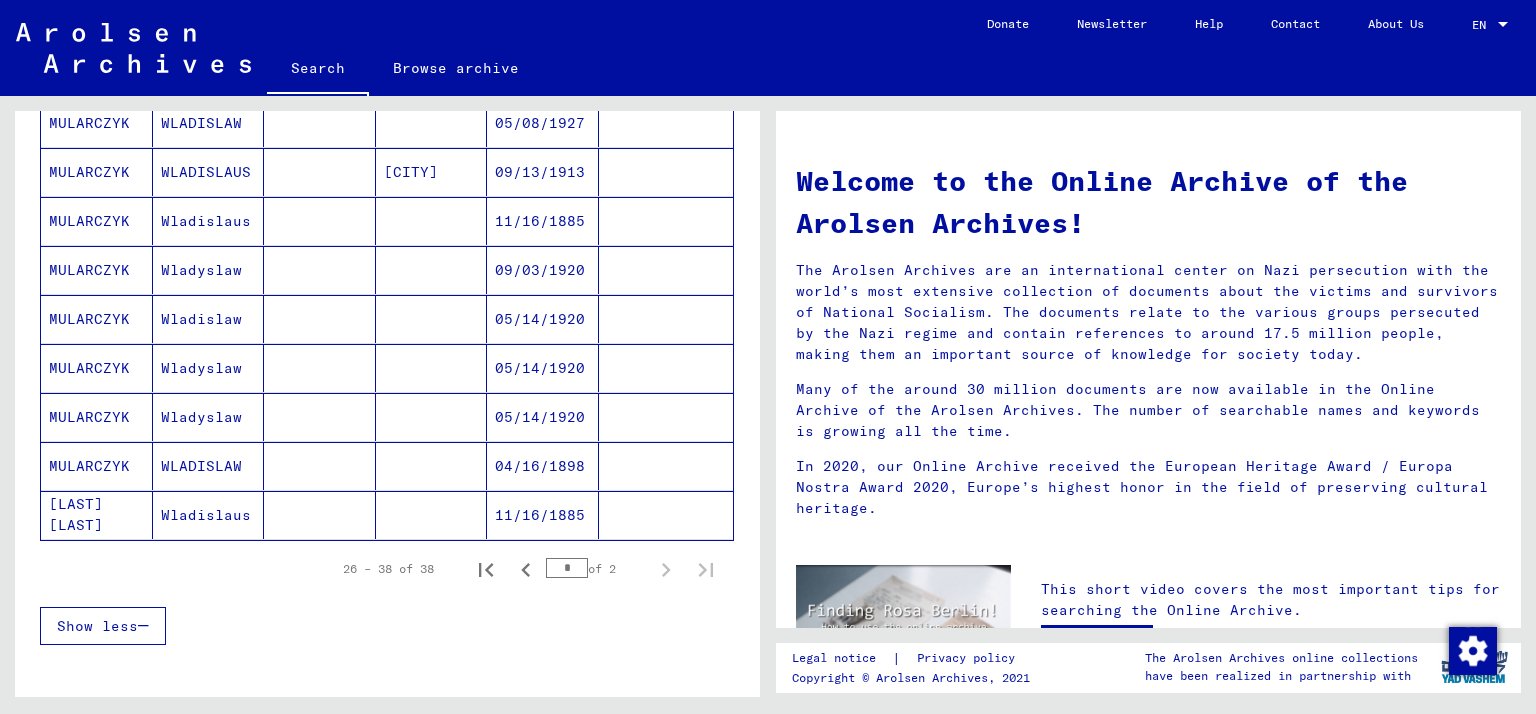 click on "MULARCZYK" at bounding box center (97, 515) 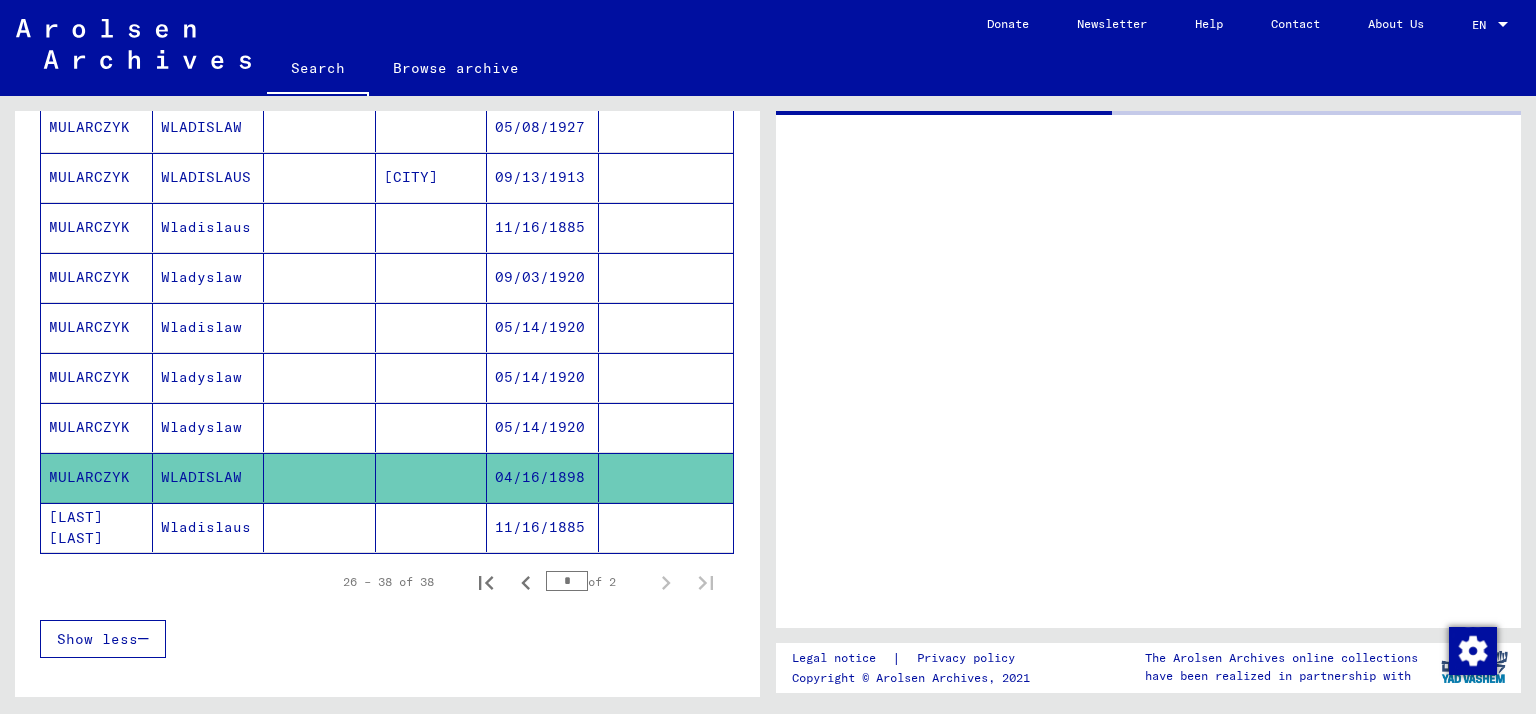scroll, scrollTop: 506, scrollLeft: 0, axis: vertical 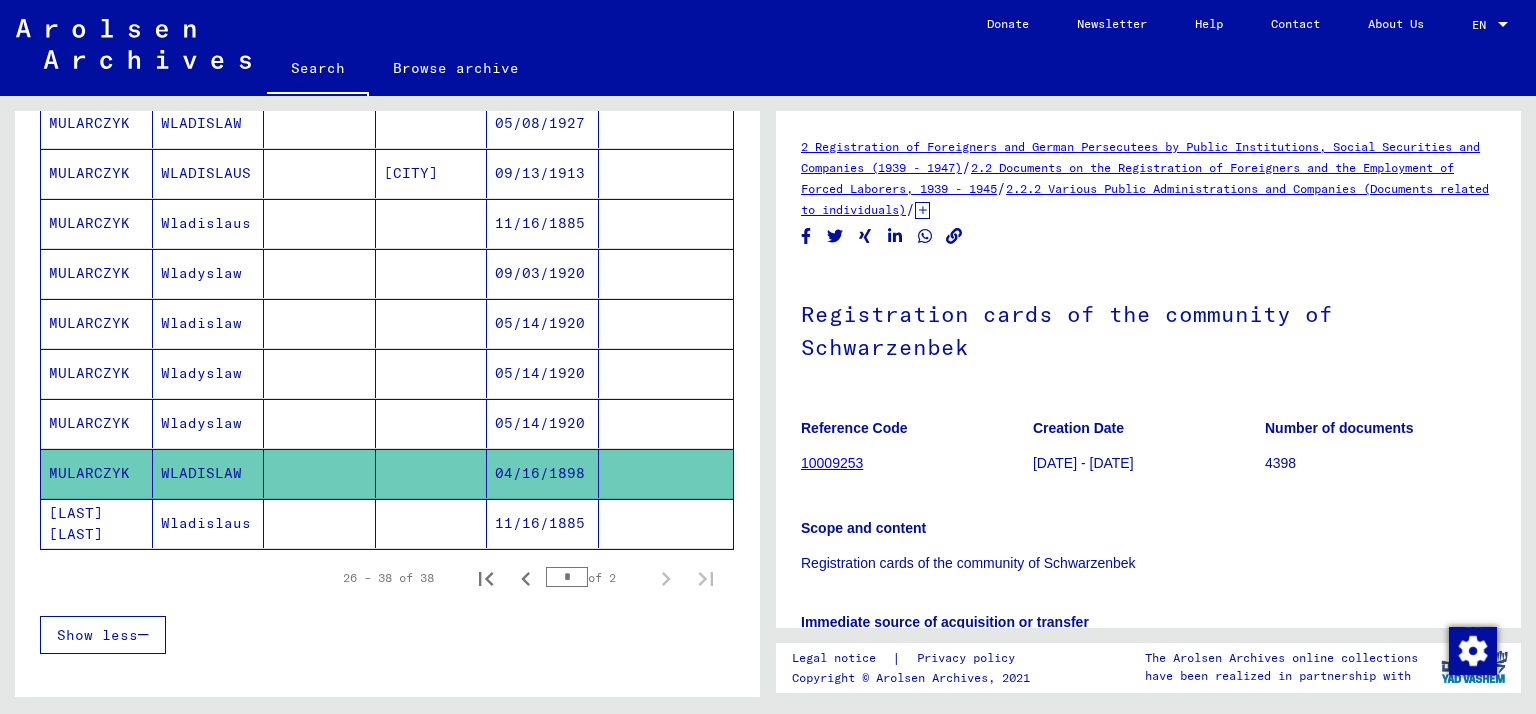 drag, startPoint x: 1028, startPoint y: 464, endPoint x: 1141, endPoint y: 463, distance: 113.004425 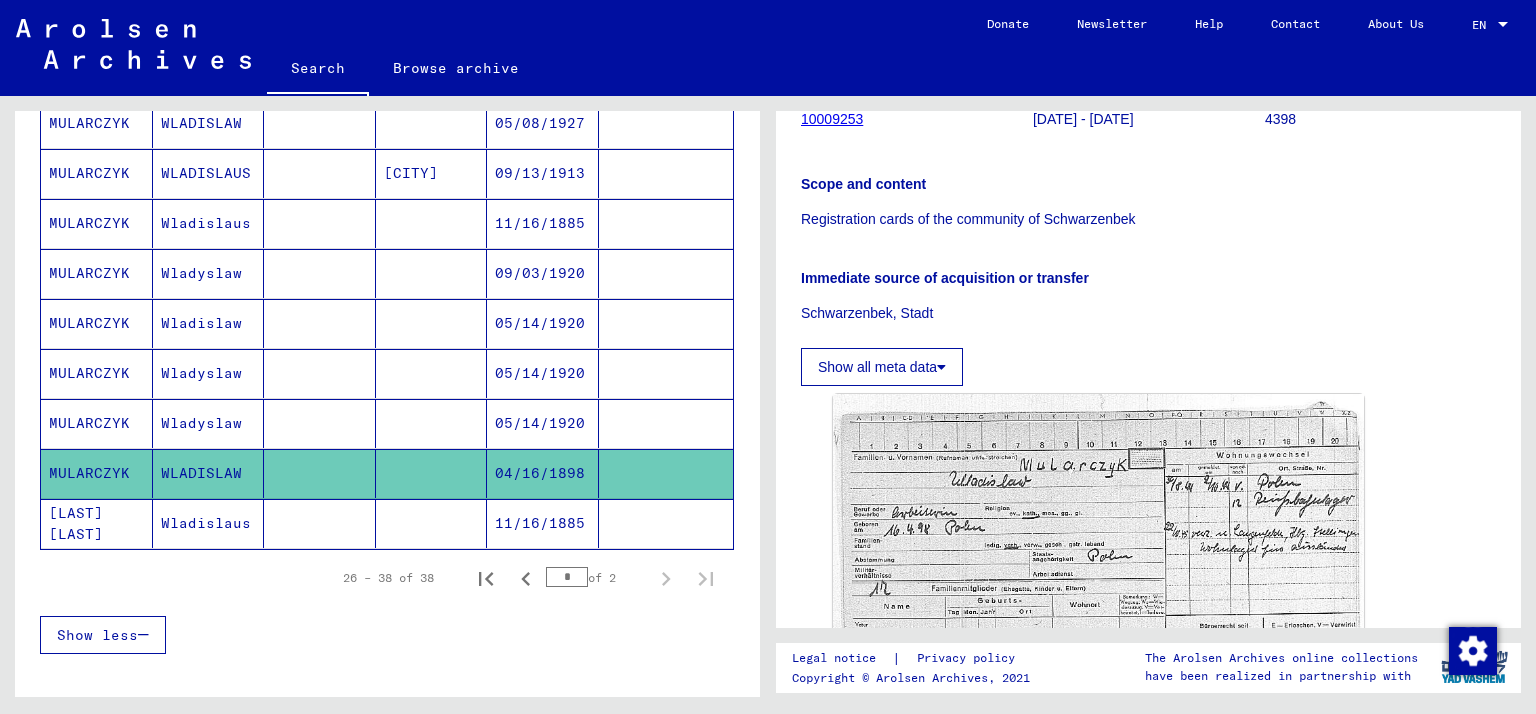 scroll, scrollTop: 441, scrollLeft: 0, axis: vertical 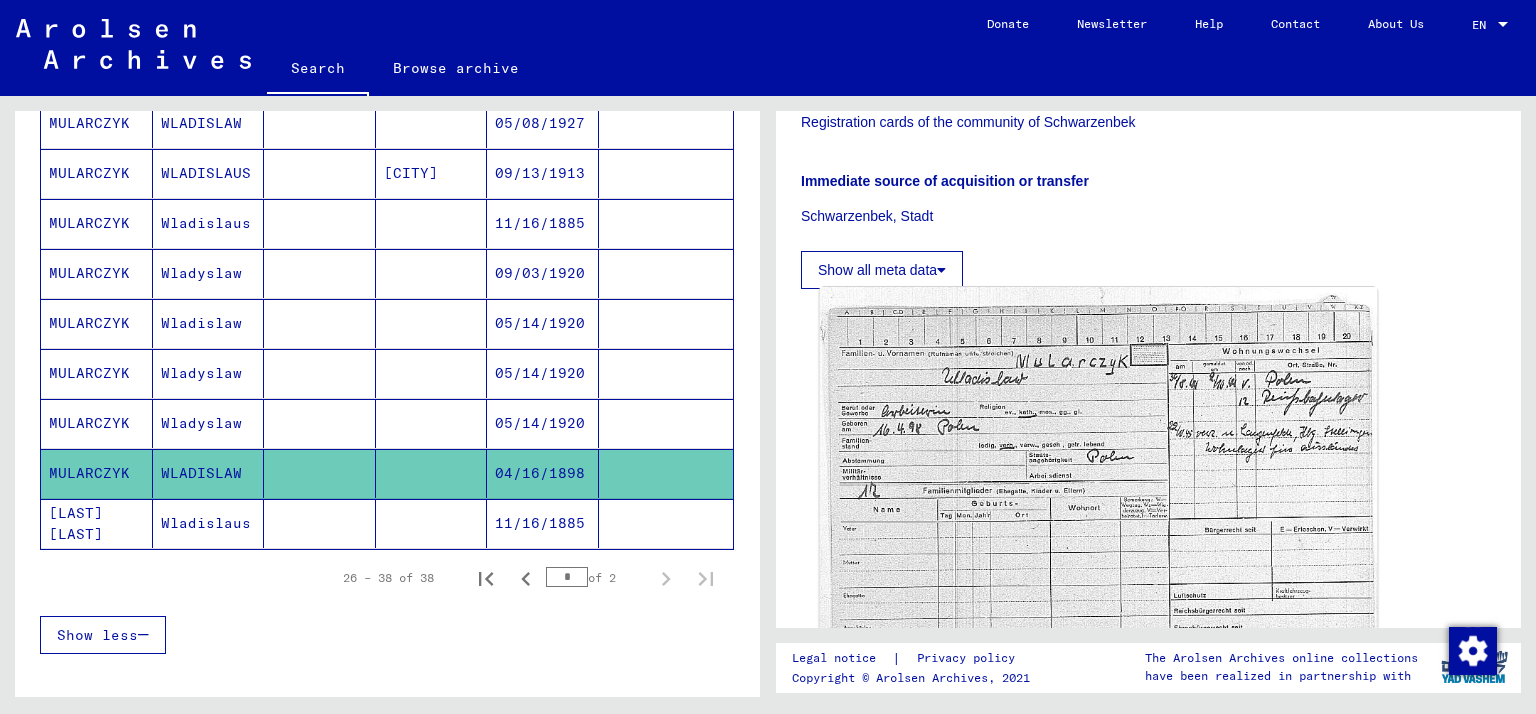 click 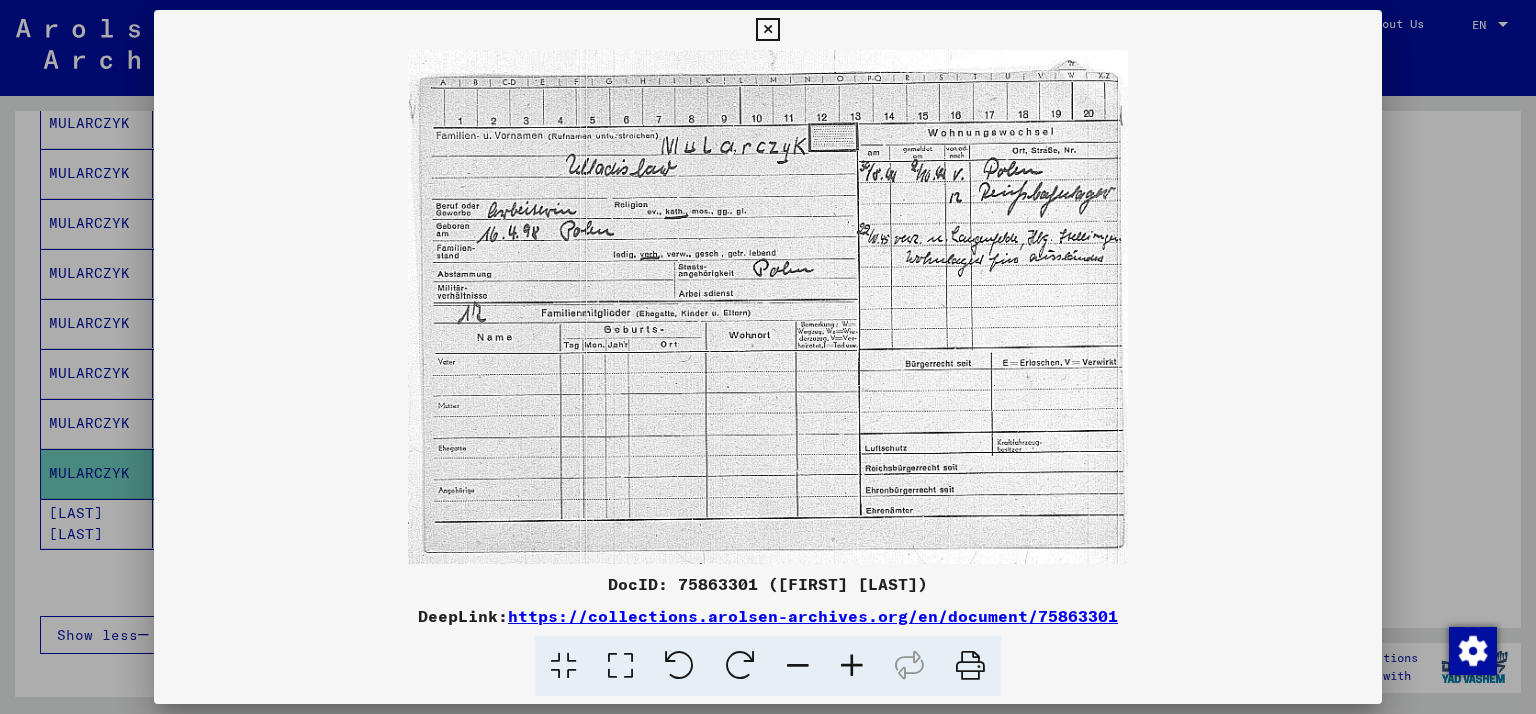 type 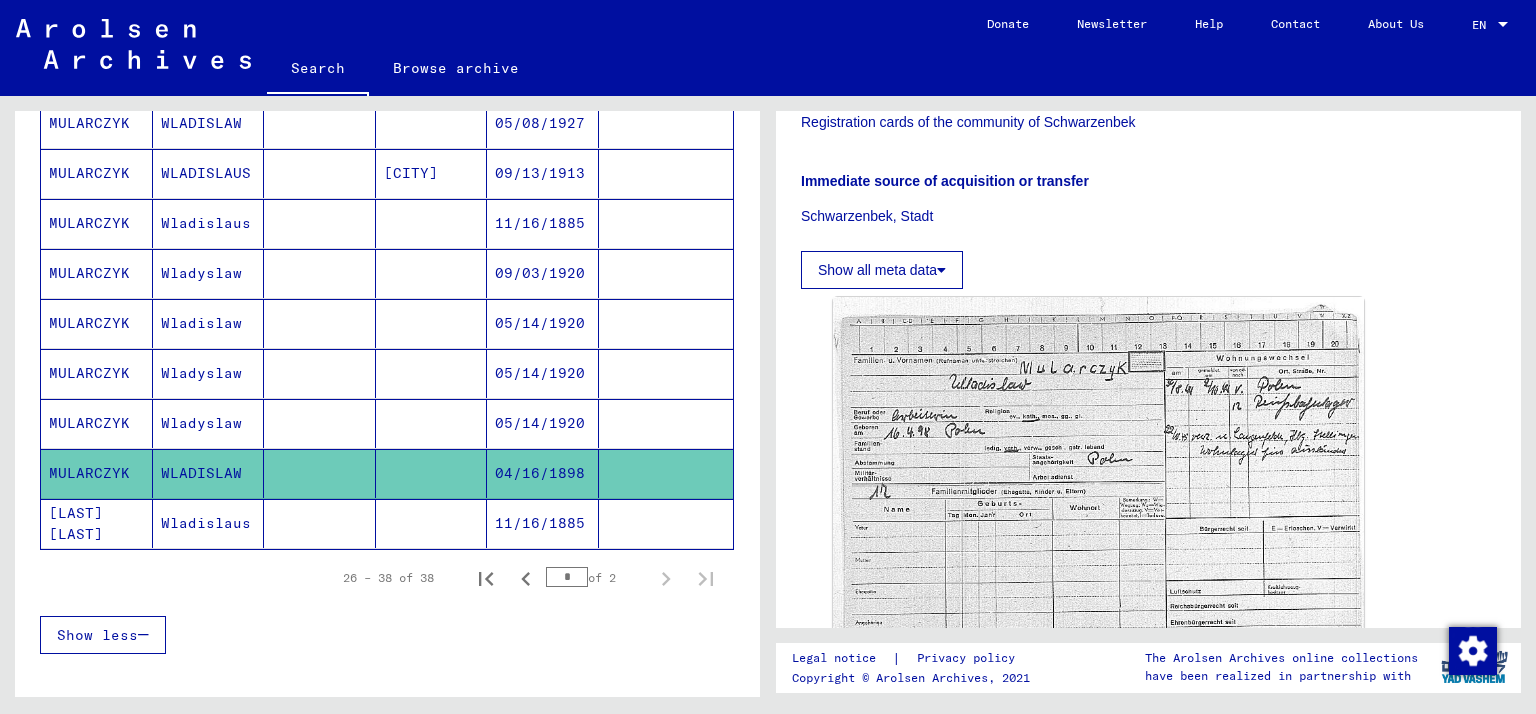 click on "MULARCZYK" 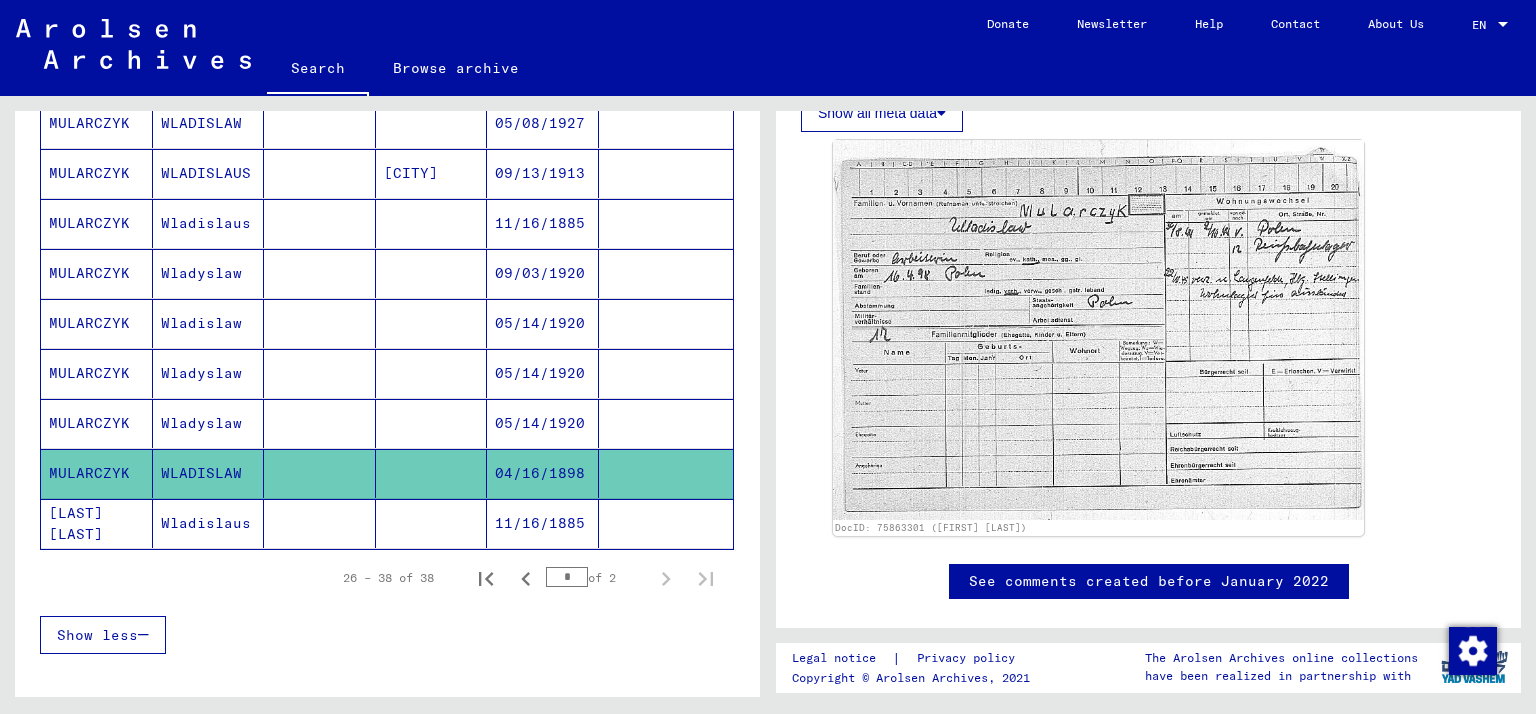 scroll, scrollTop: 662, scrollLeft: 0, axis: vertical 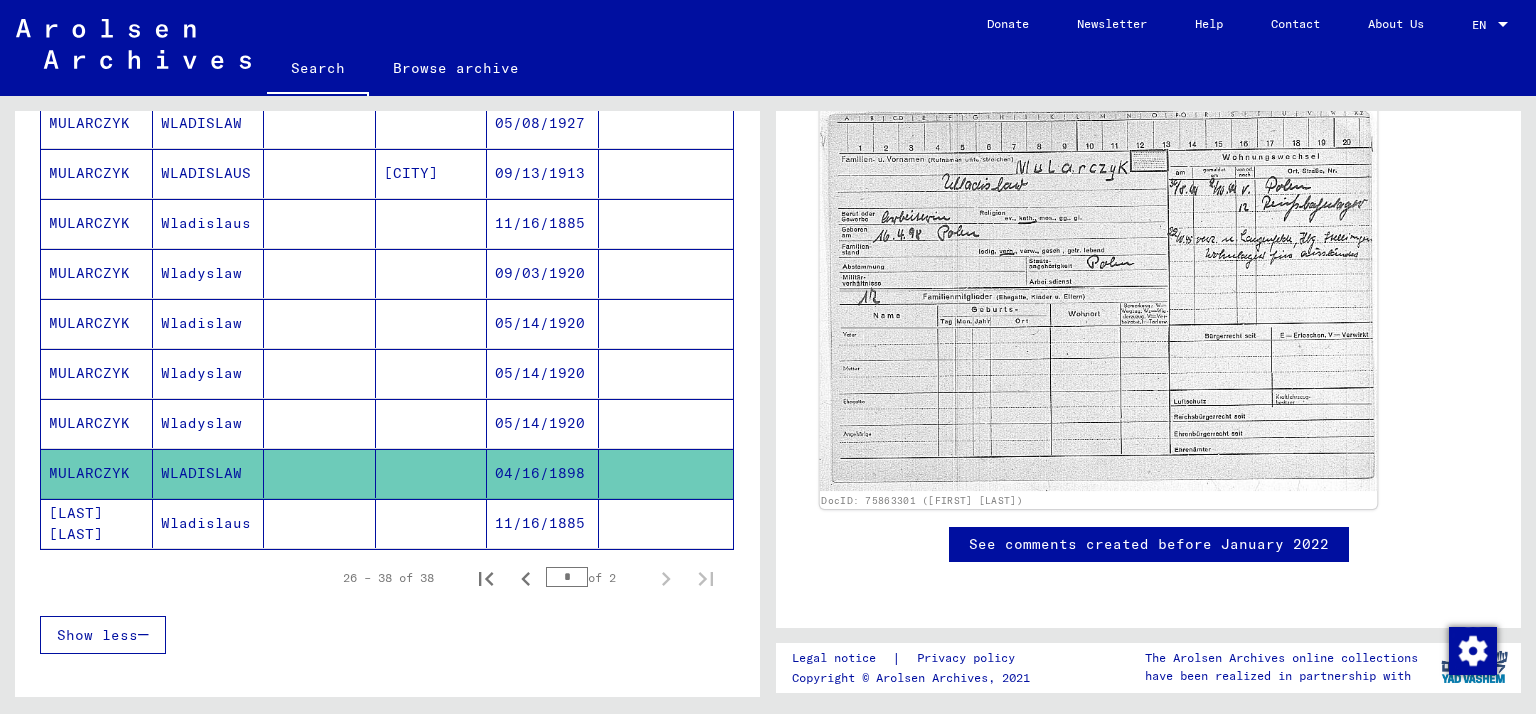 click 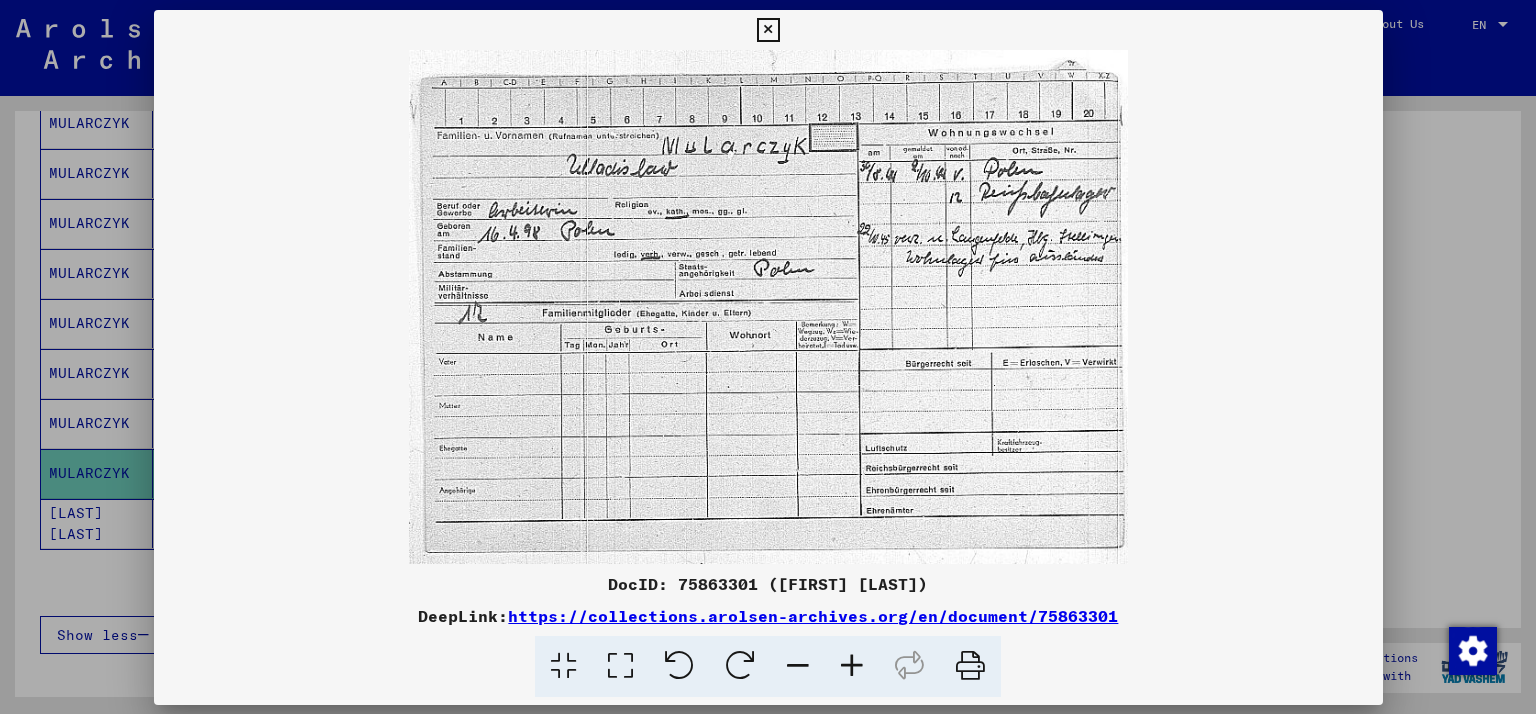 scroll, scrollTop: 662, scrollLeft: 0, axis: vertical 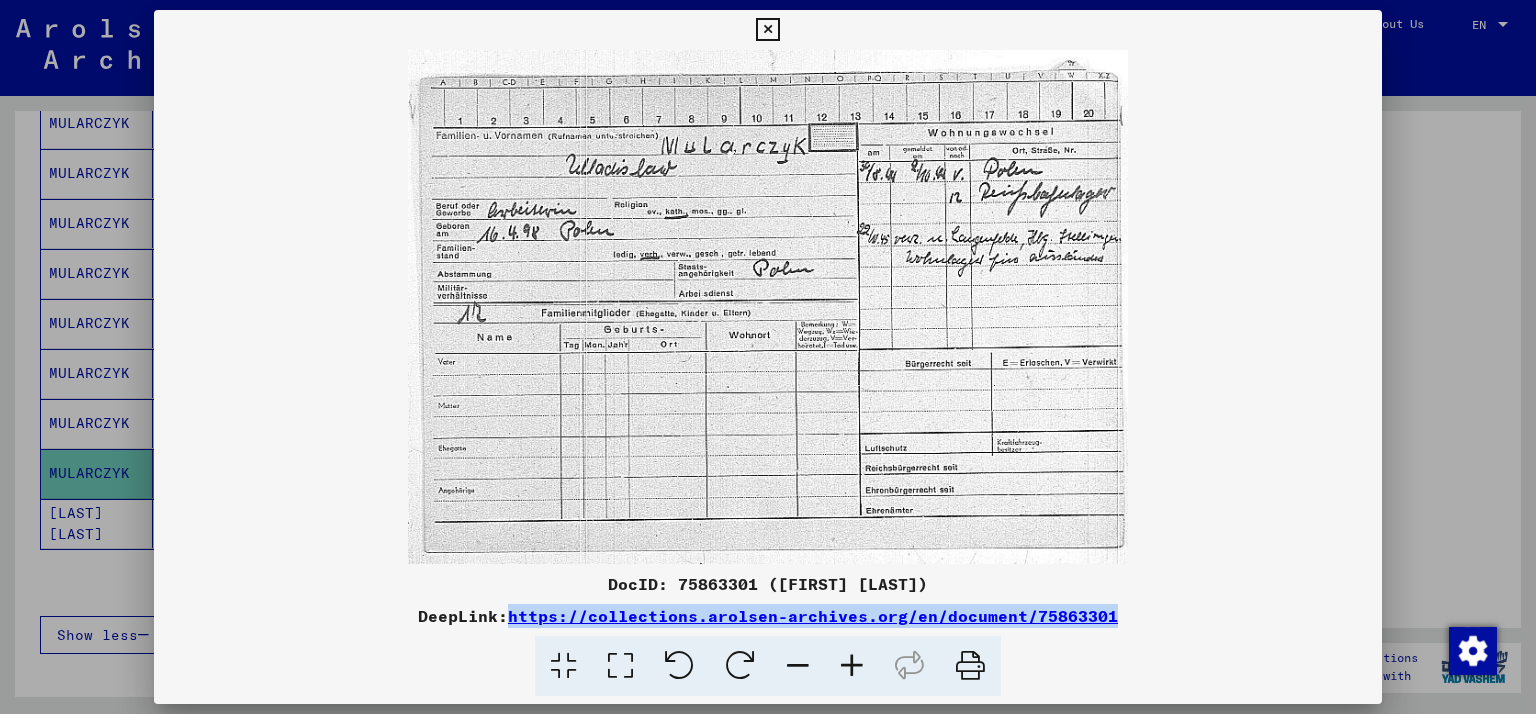 drag, startPoint x: 1165, startPoint y: 616, endPoint x: 518, endPoint y: 613, distance: 647.00696 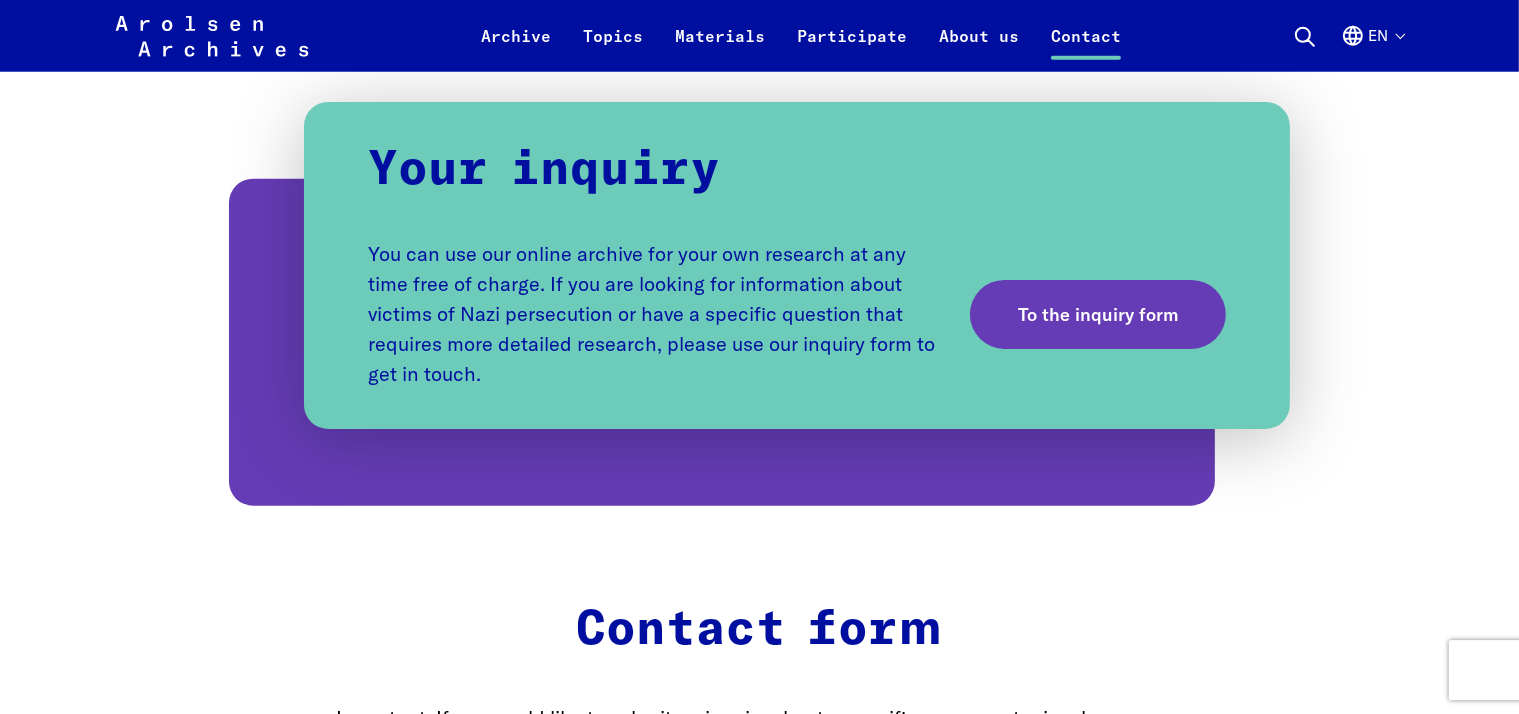 scroll, scrollTop: 2006, scrollLeft: 0, axis: vertical 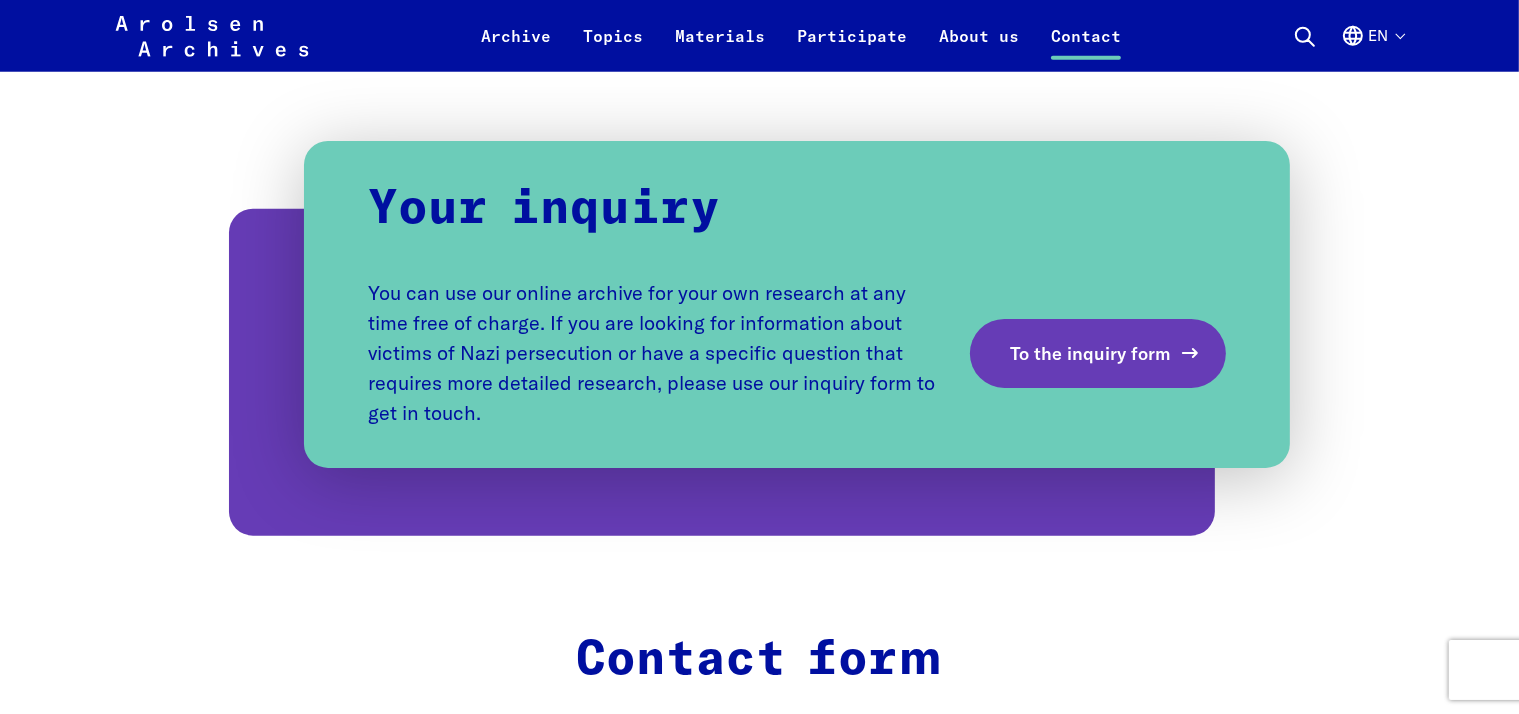 click on "To the inquiry form" at bounding box center [1090, 353] 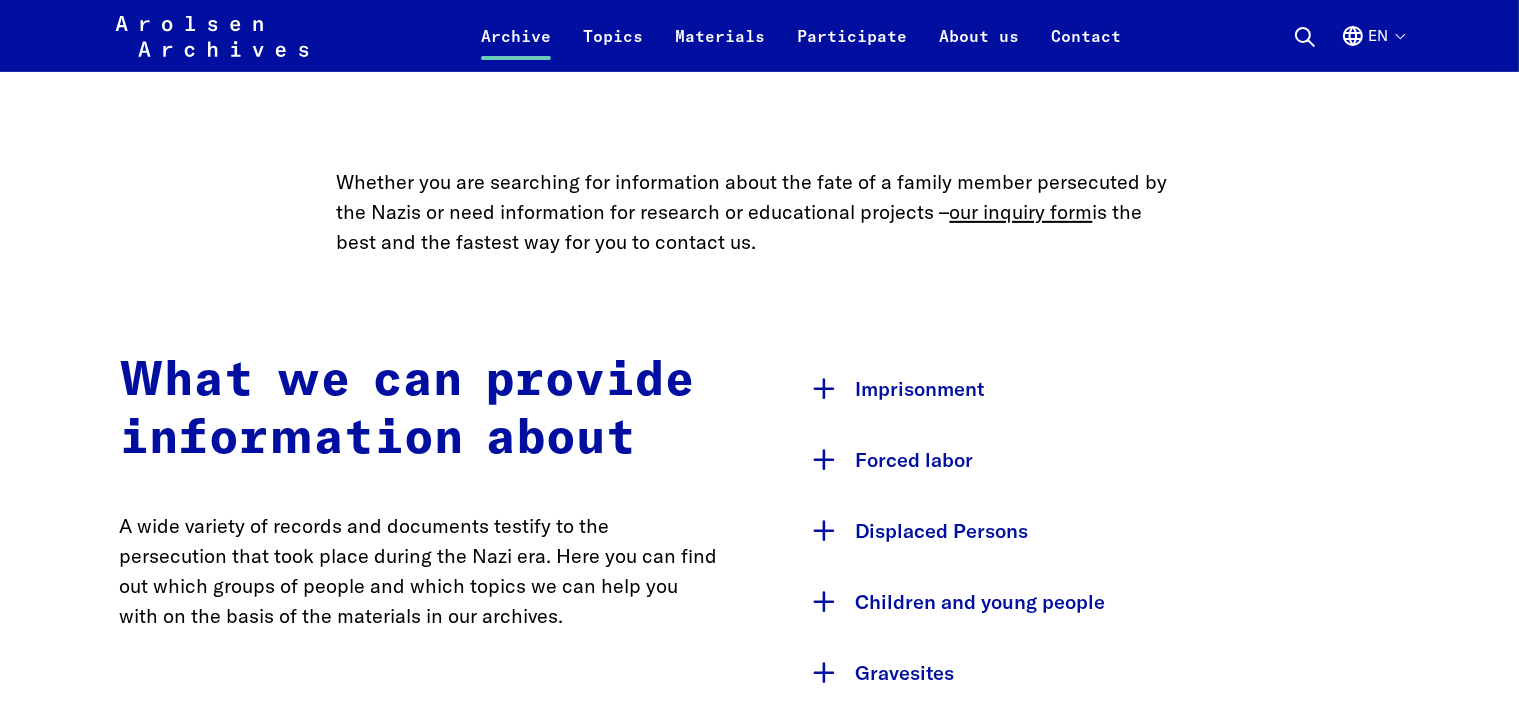 scroll, scrollTop: 844, scrollLeft: 0, axis: vertical 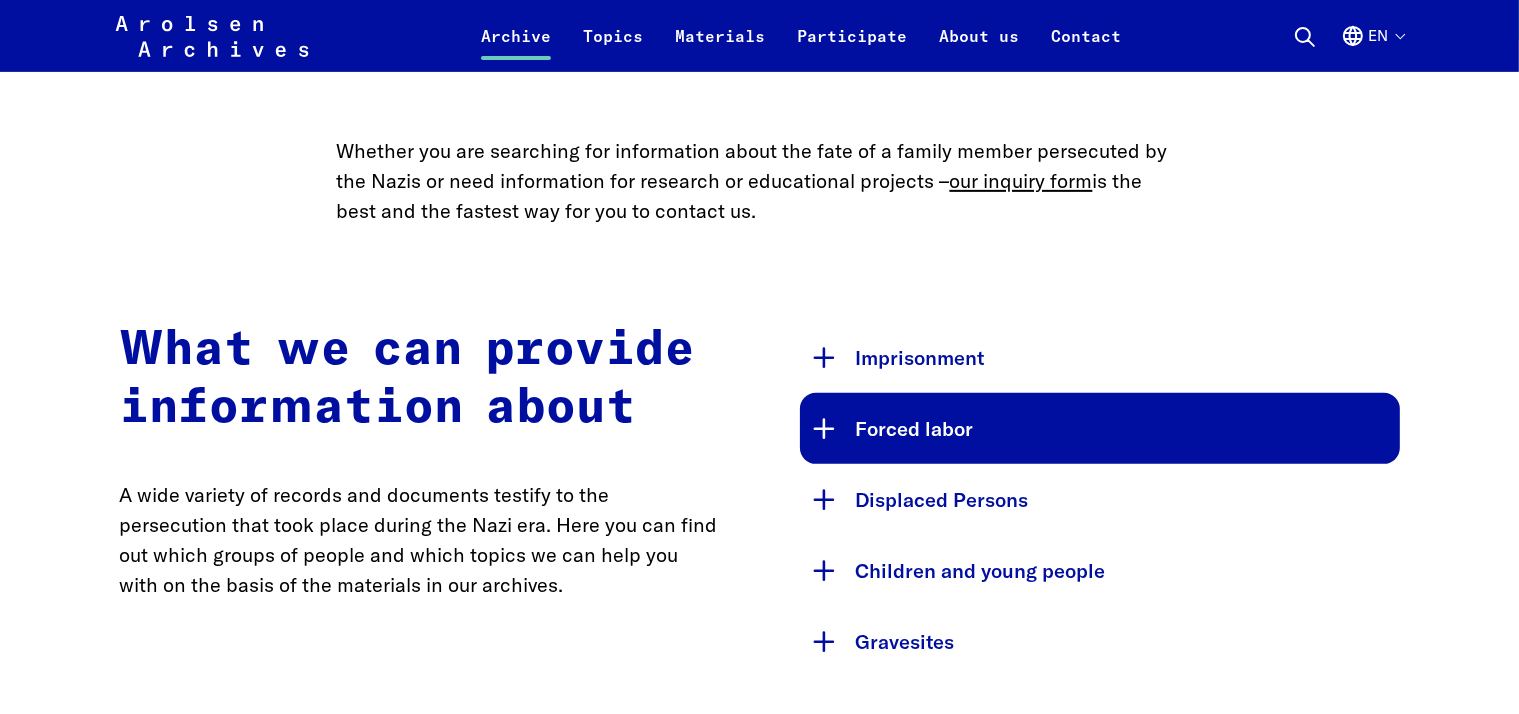 click on "Forced labor" at bounding box center (1100, 428) 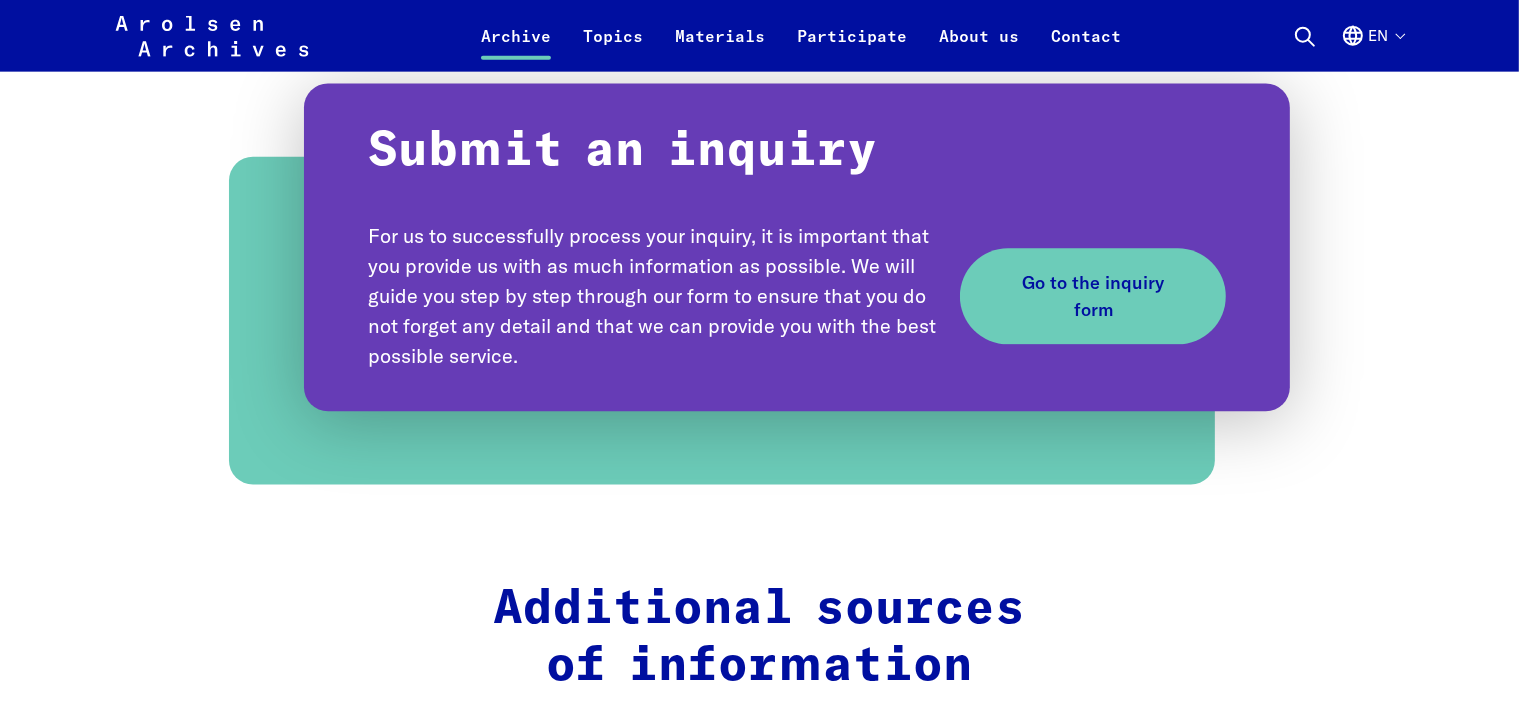 scroll, scrollTop: 2640, scrollLeft: 0, axis: vertical 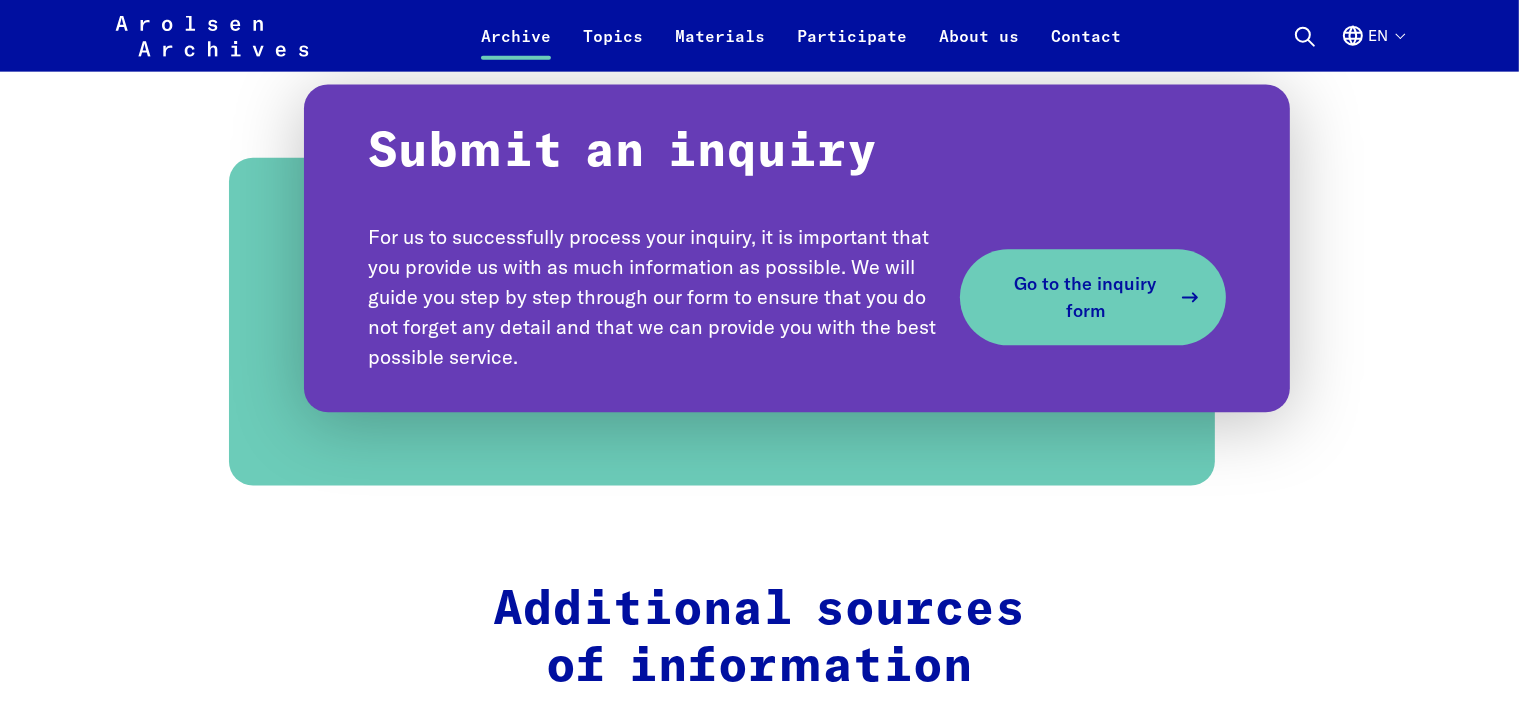 click on "Go to the inquiry form" at bounding box center (1085, 297) 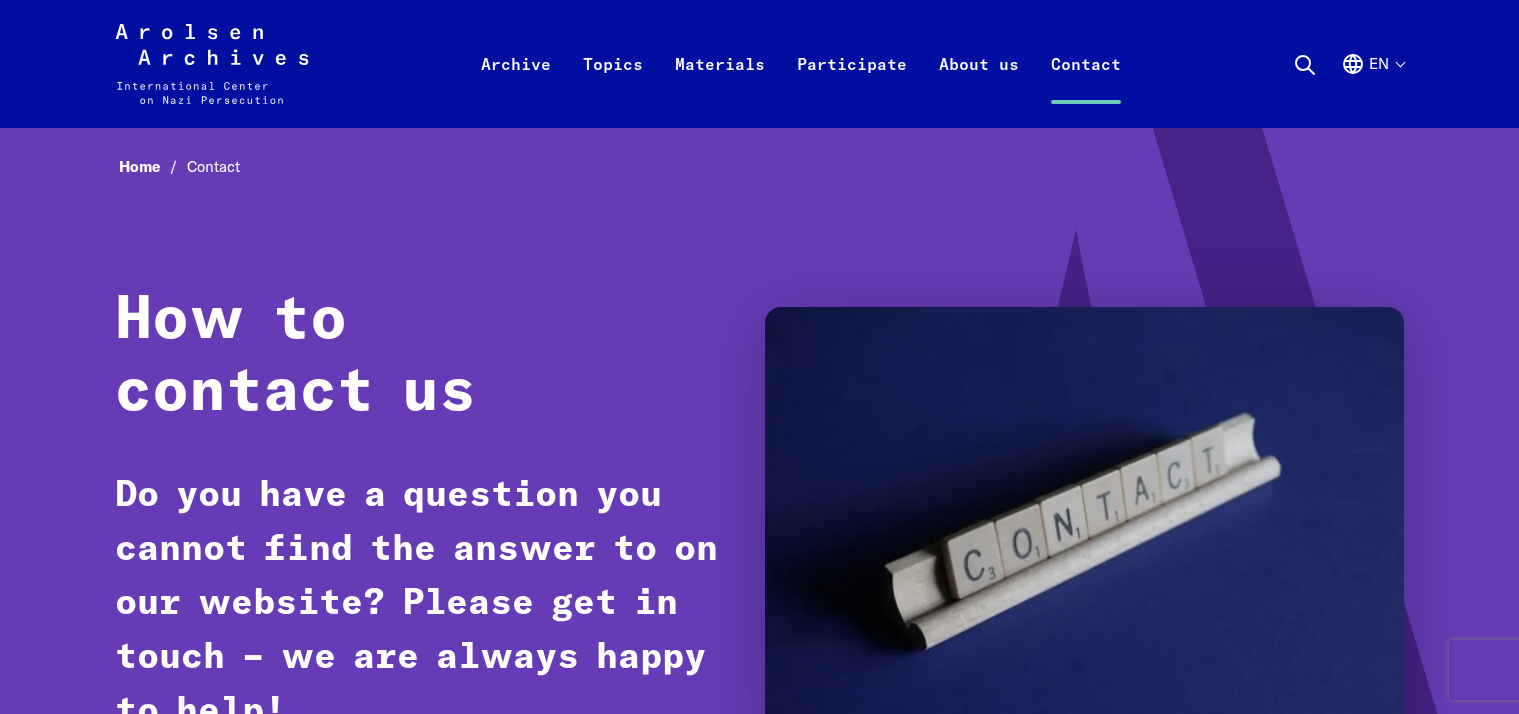 scroll, scrollTop: 0, scrollLeft: 0, axis: both 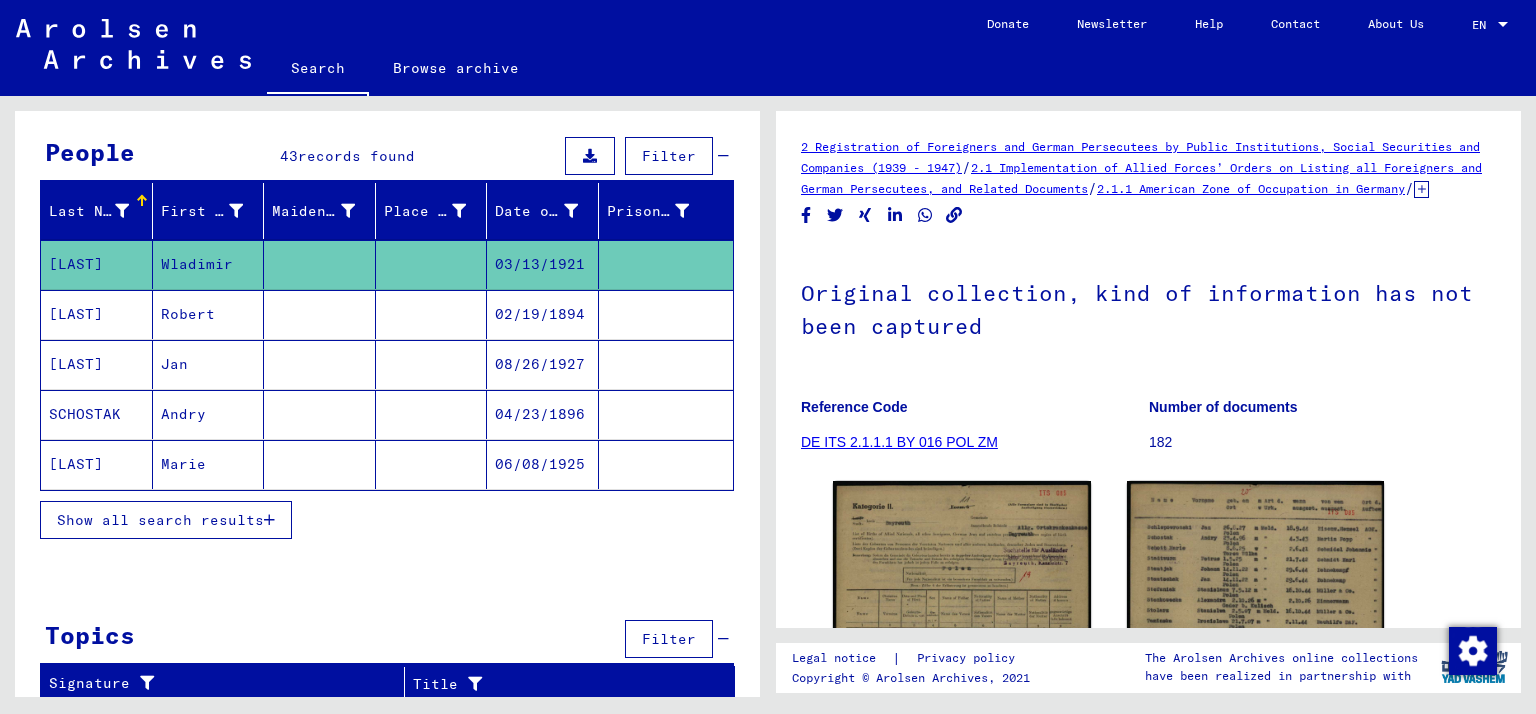 click on "2 Registration of Foreigners and German Persecutees by Public Institutions, Social Securities and Companies ([YEAR] - [YEAR])   /   2.1 Implementation of Allied Forces’ Orders on Listing all Foreigners and German Persecutees, and Related Documents   /   2.1.1 American Zone of Occupation in Germany   /   2.1.1.1 Lists of all persons of United Nations and other foreigners, German Jews and stateless persons; American Zone; Bavaria, Hesse (1)   /   2.1.1.1 BY Documentation from Bavaria   /   2.1.1.1 BY 016 Documents from the rural district Bayreuth (SK)   /   2.1.1.1 BY 016 POL Nationality/origin of person listed : Polish   /   2.1.1.1 BY 016 POL 0 Information of various kind   /  Original collection, kind of information has not been captured Reference Code DE ITS 2.1.1.1 BY 016 POL ZM Number of documents 182 DocID: 69846680 DocID: 69846680 See comments created before January 2022" 